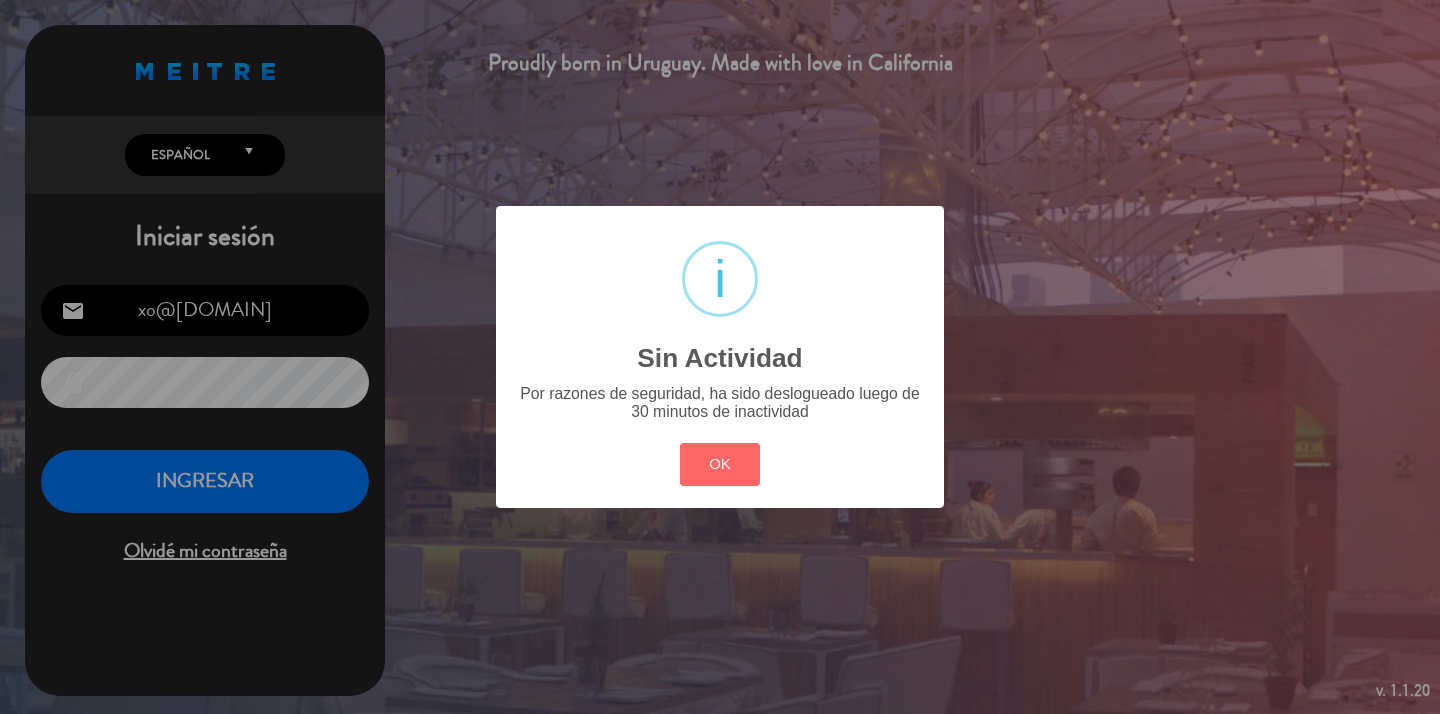 scroll, scrollTop: 0, scrollLeft: 0, axis: both 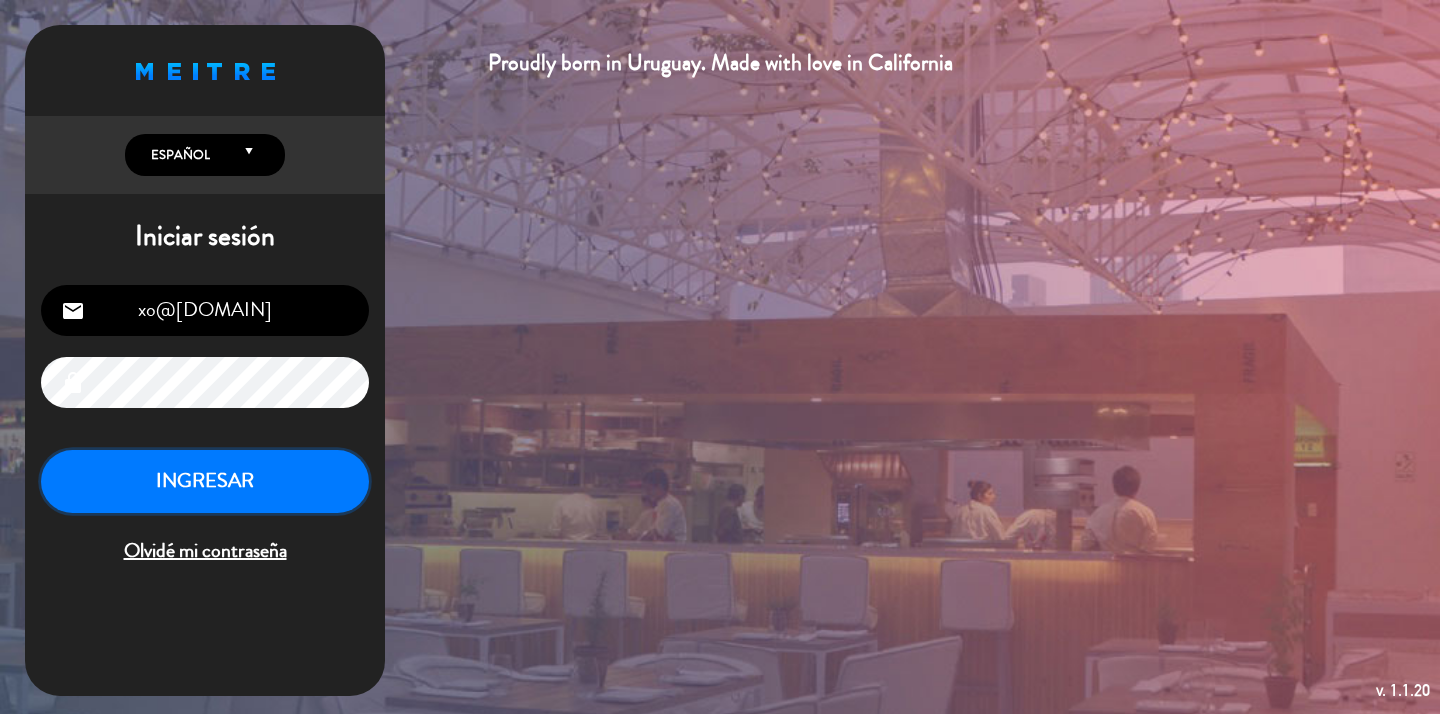 click on "INGRESAR" at bounding box center (205, 481) 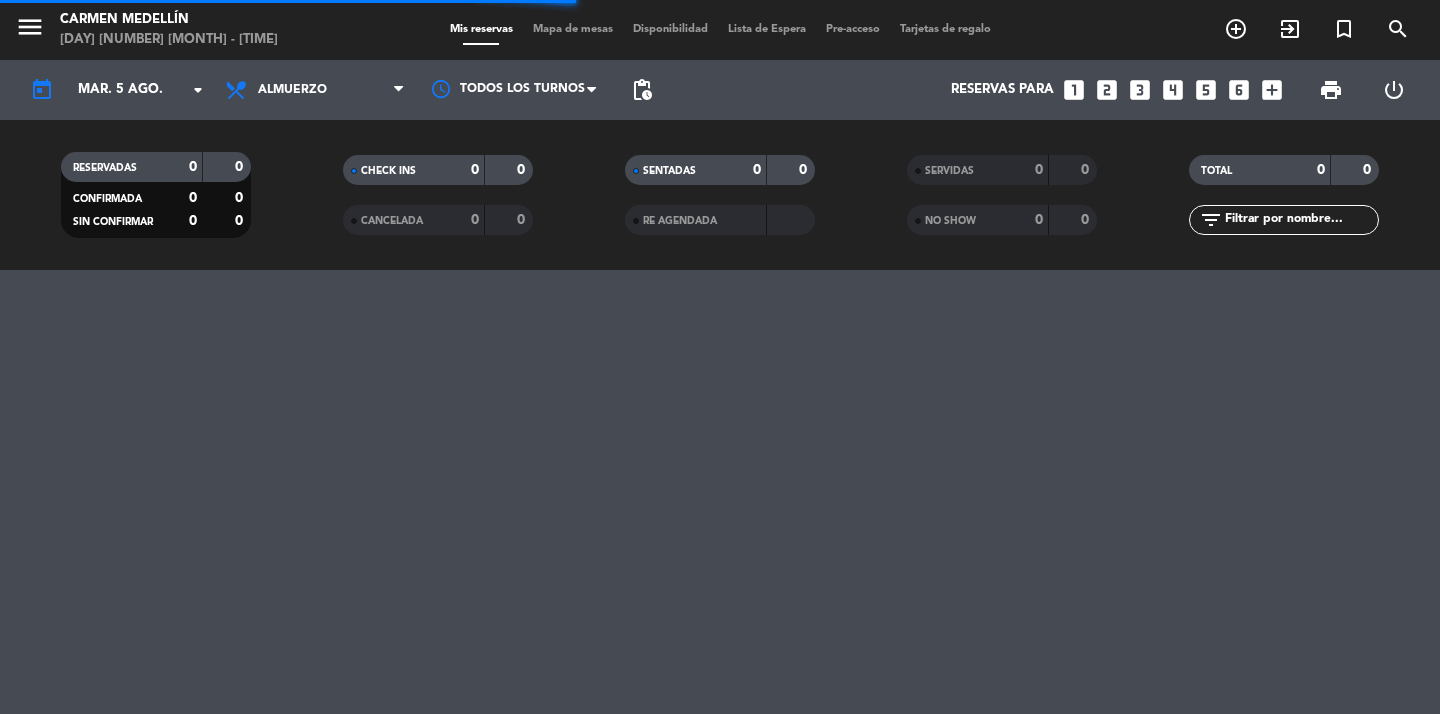 click on "looks_4" at bounding box center (1173, 90) 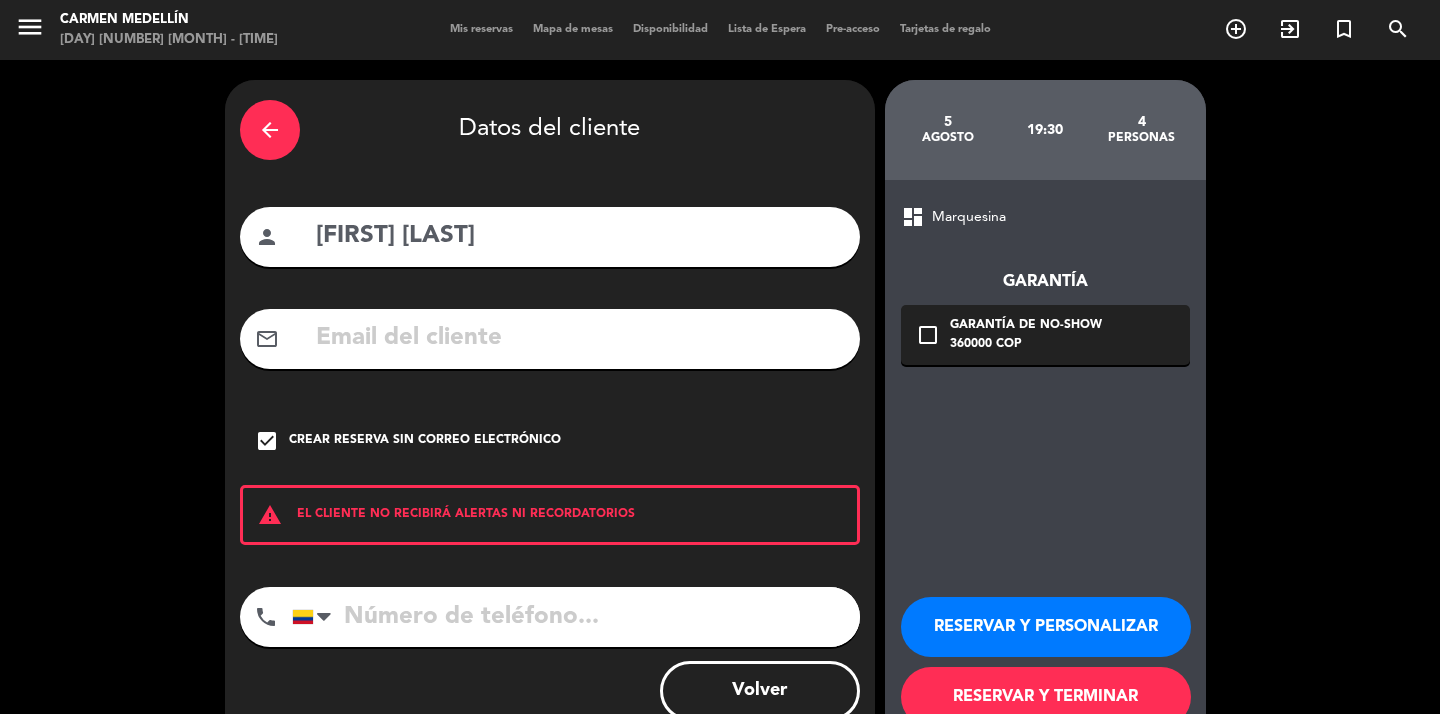 click on "[FIRST] [LAST]" at bounding box center (579, 236) 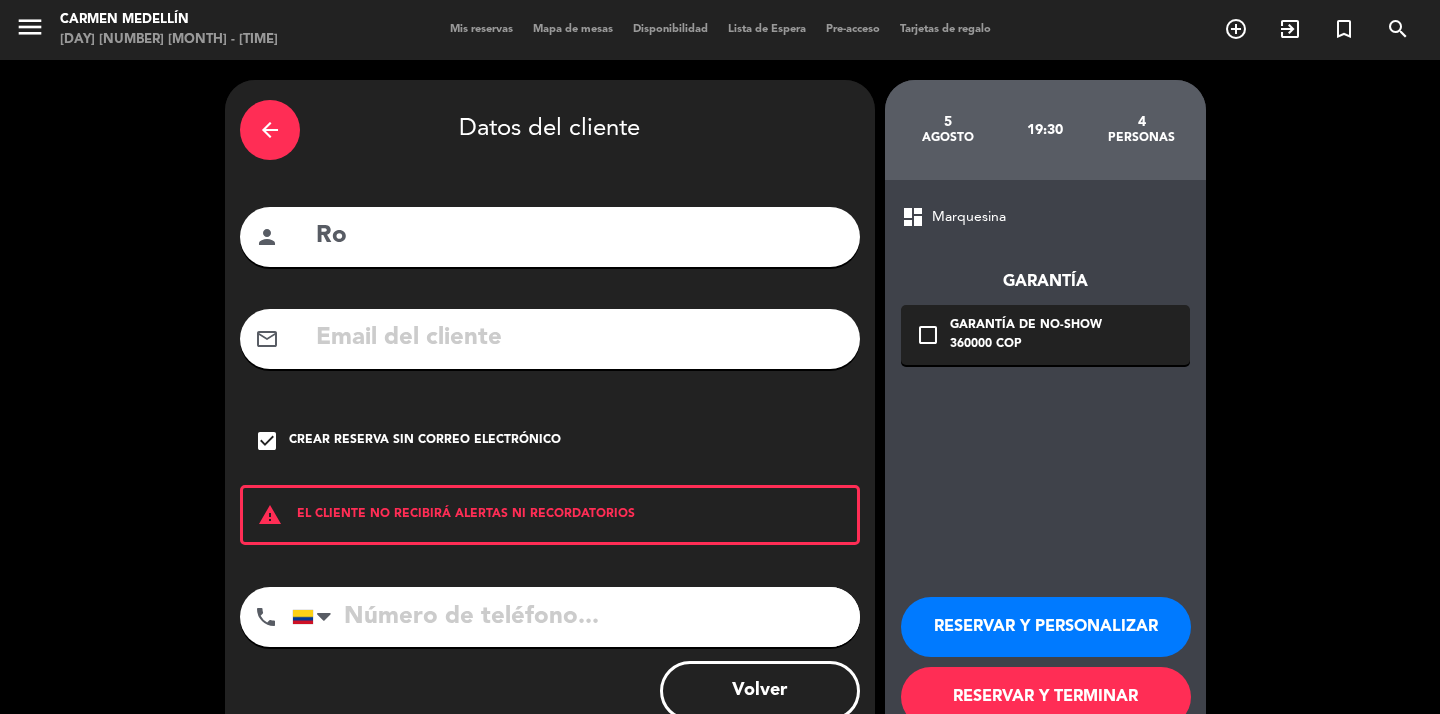 type on "R" 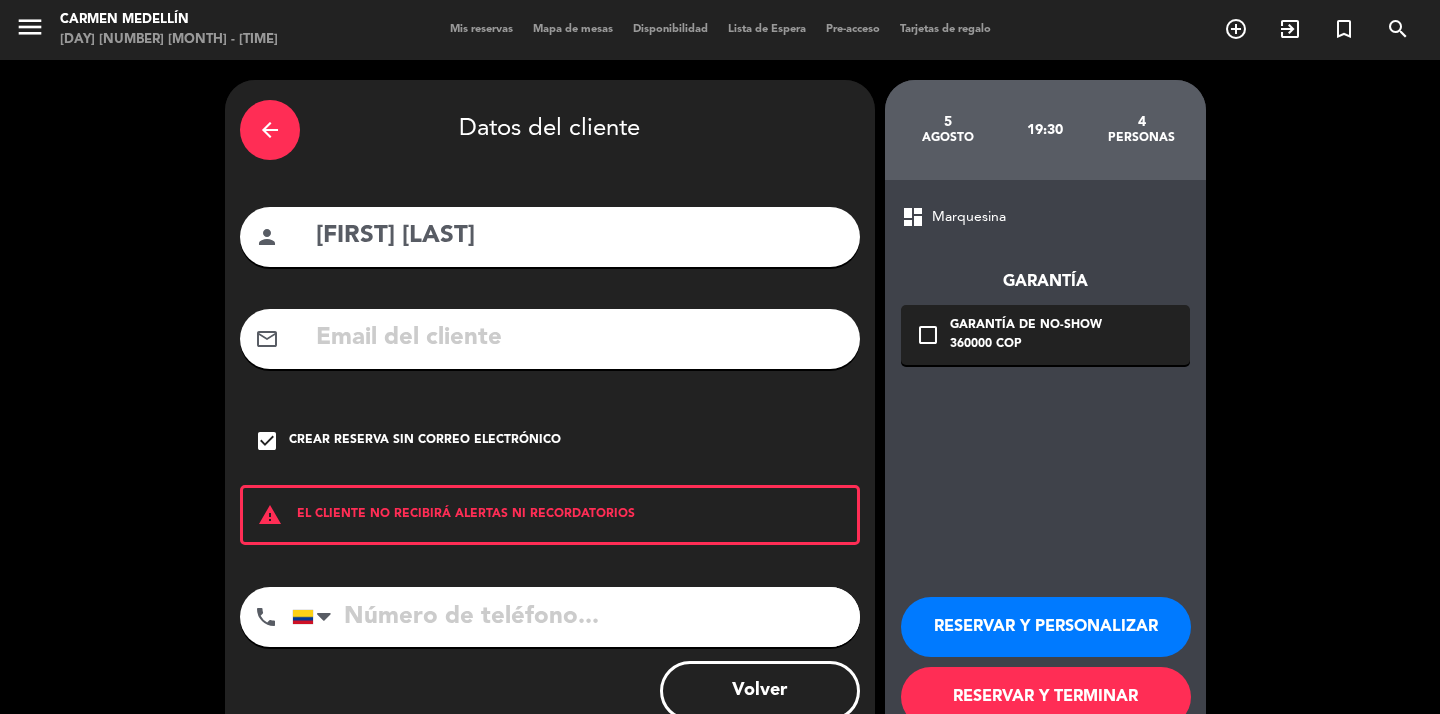 type on "[FIRST] [LAST]" 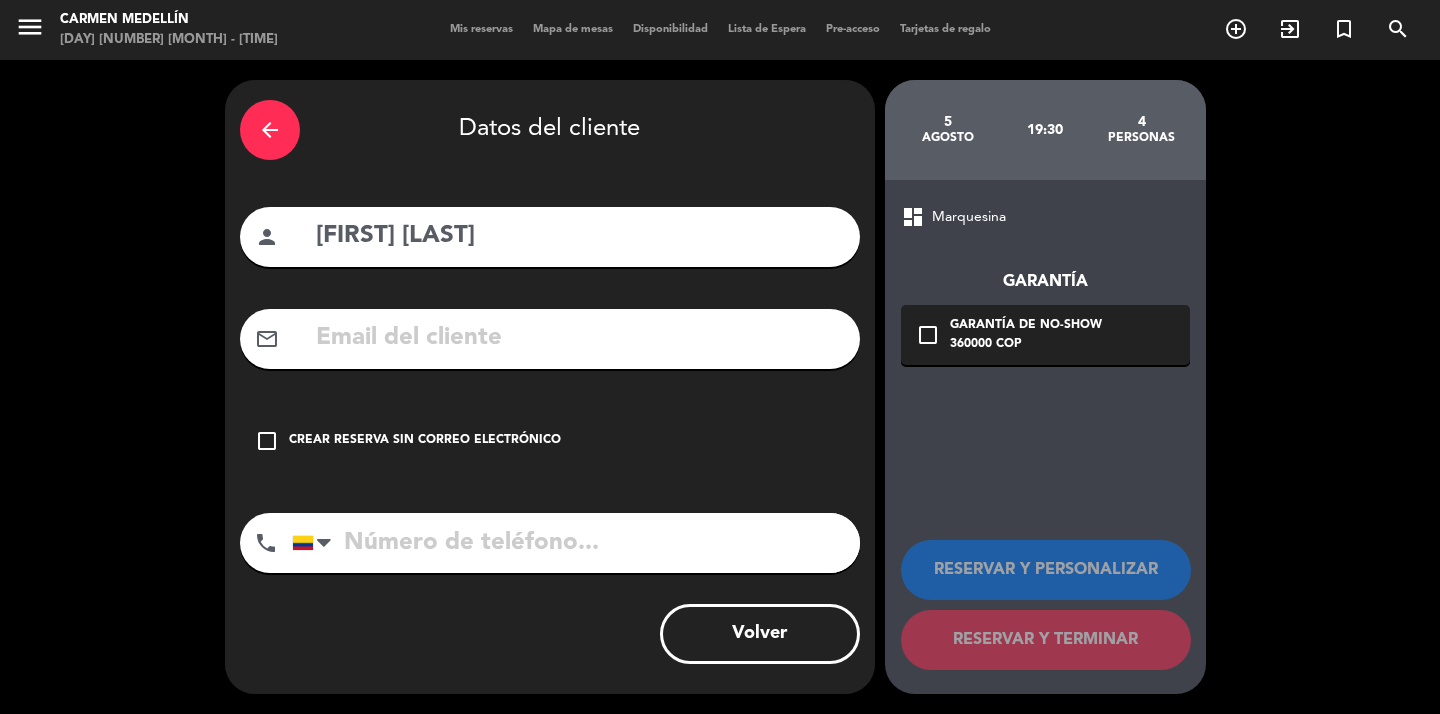 click on "mail_outline" at bounding box center [550, 339] 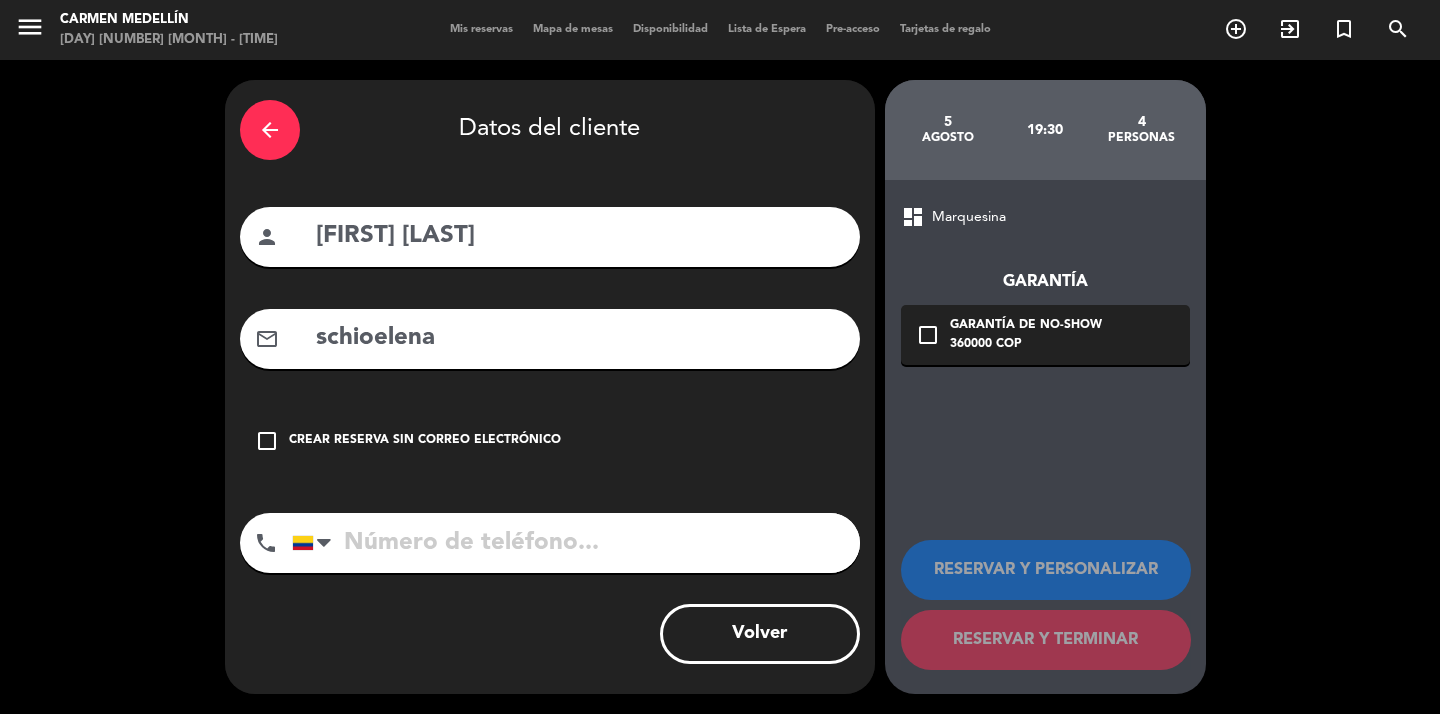 type on "schioelena" 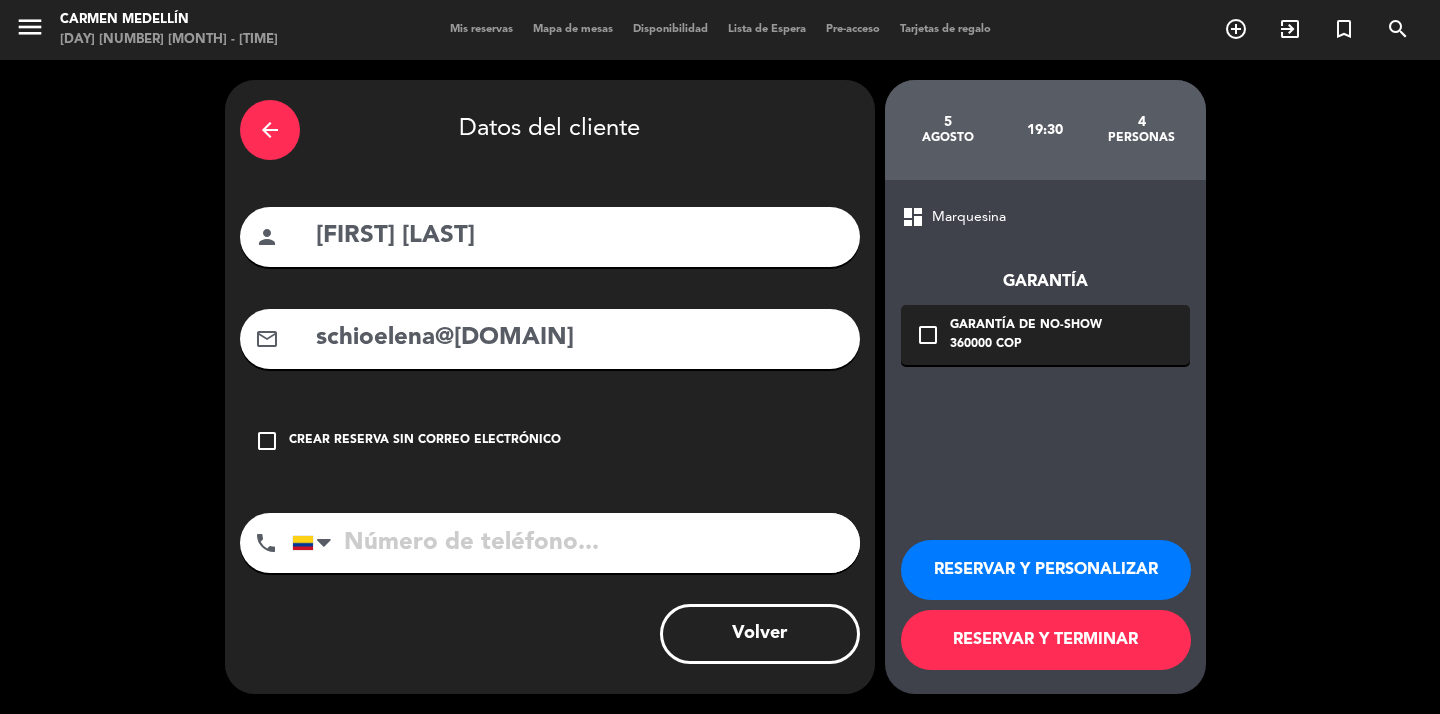 type on "schioelena@[DOMAIN]" 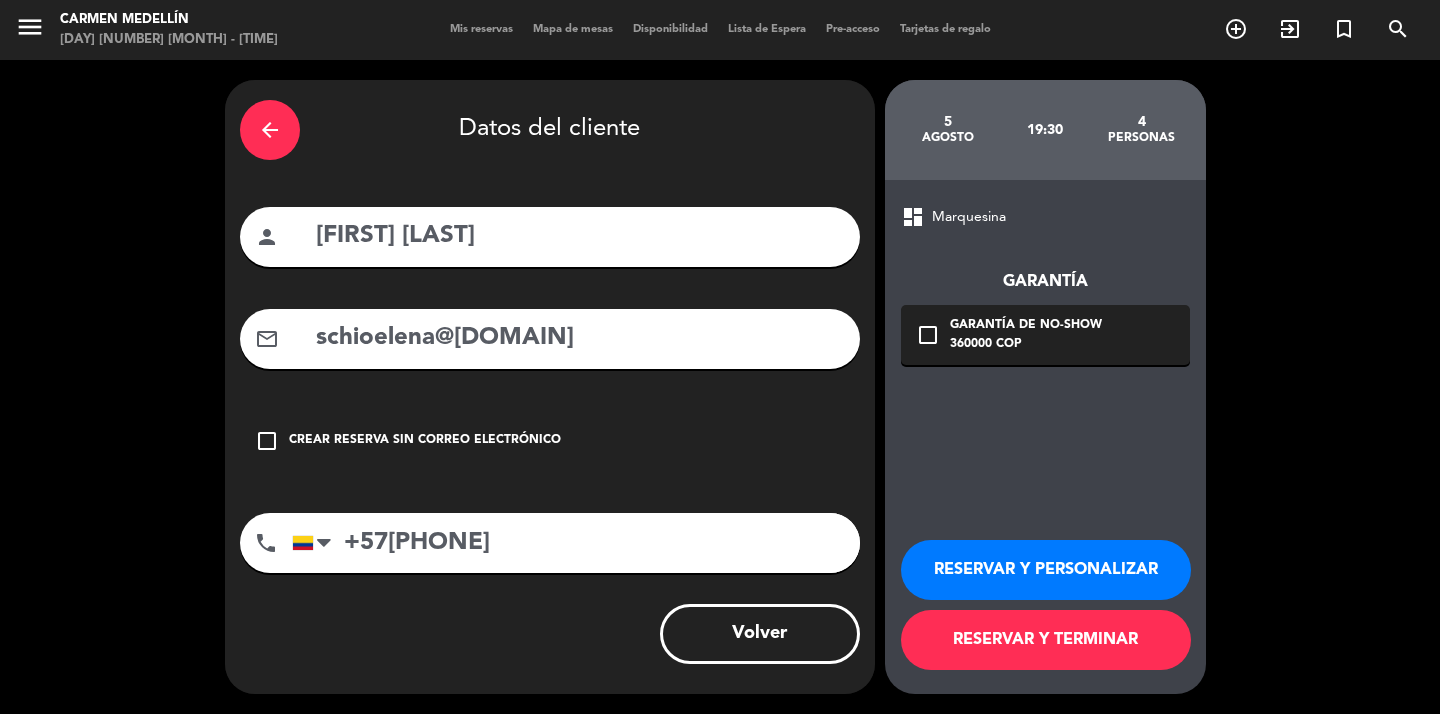 type on "+57[PHONE]" 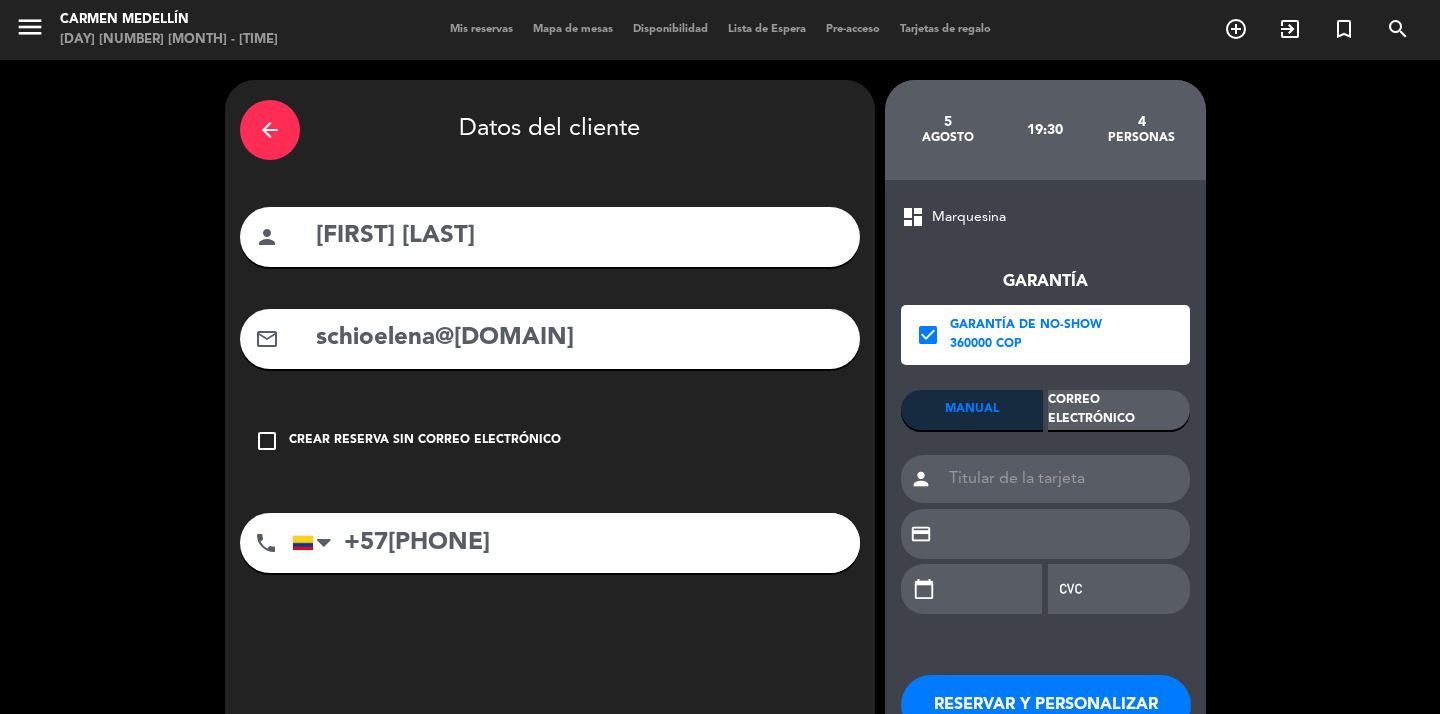 click on "Correo Electrónico" at bounding box center (1119, 410) 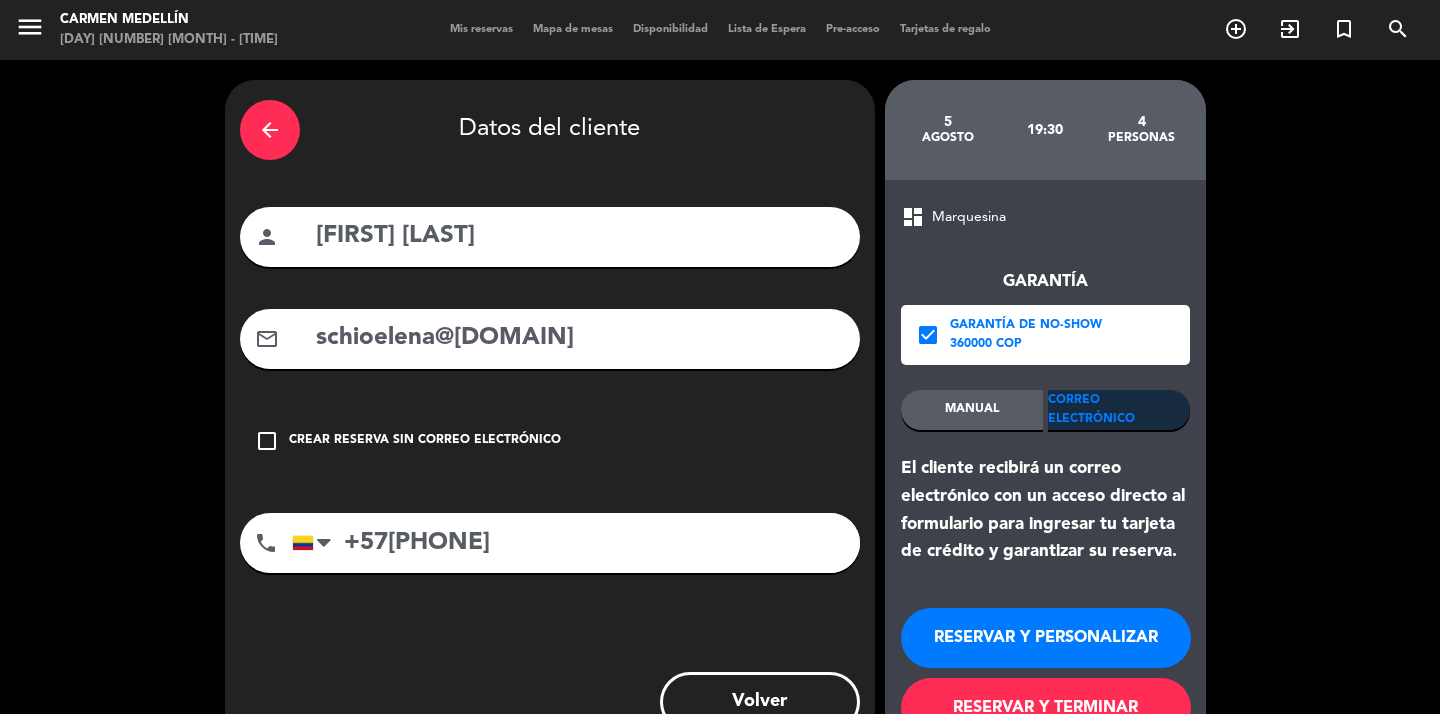 click on "RESERVAR Y PERSONALIZAR" at bounding box center (1046, 638) 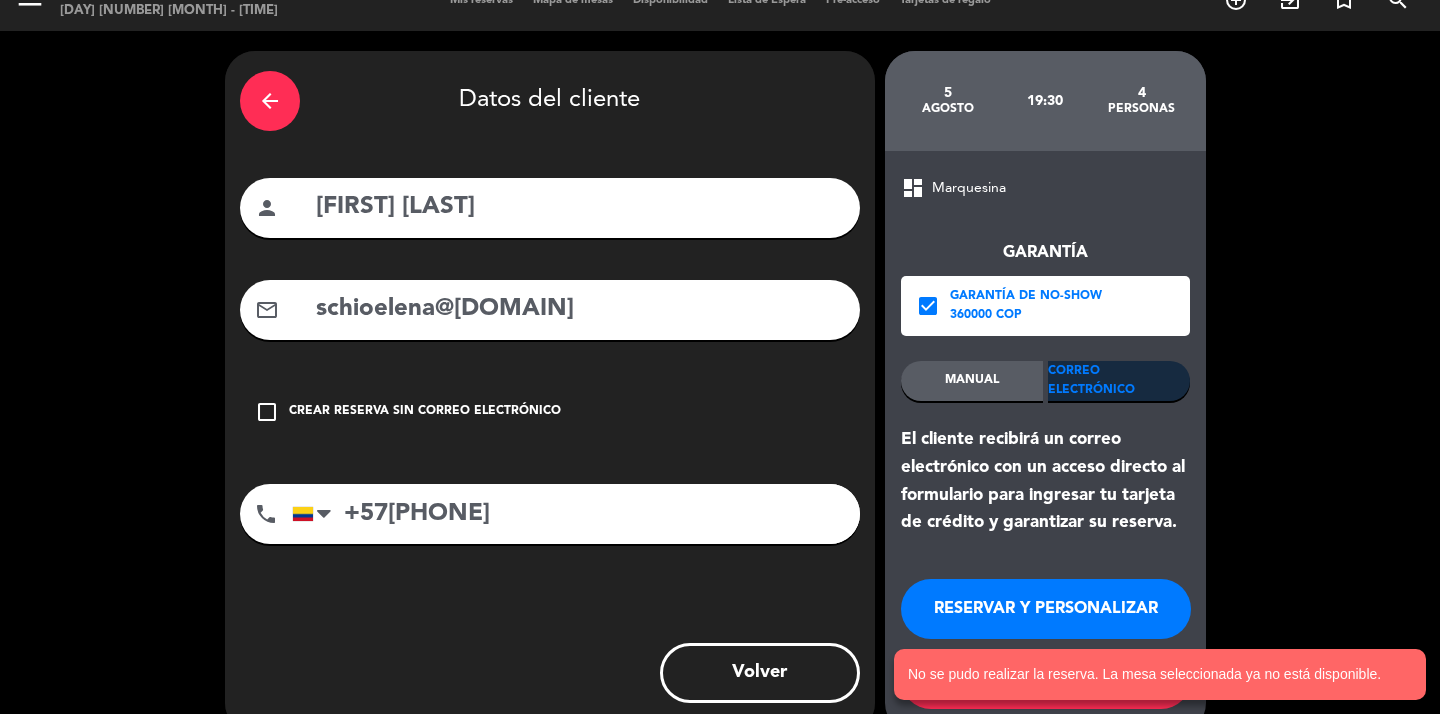 scroll, scrollTop: 31, scrollLeft: 0, axis: vertical 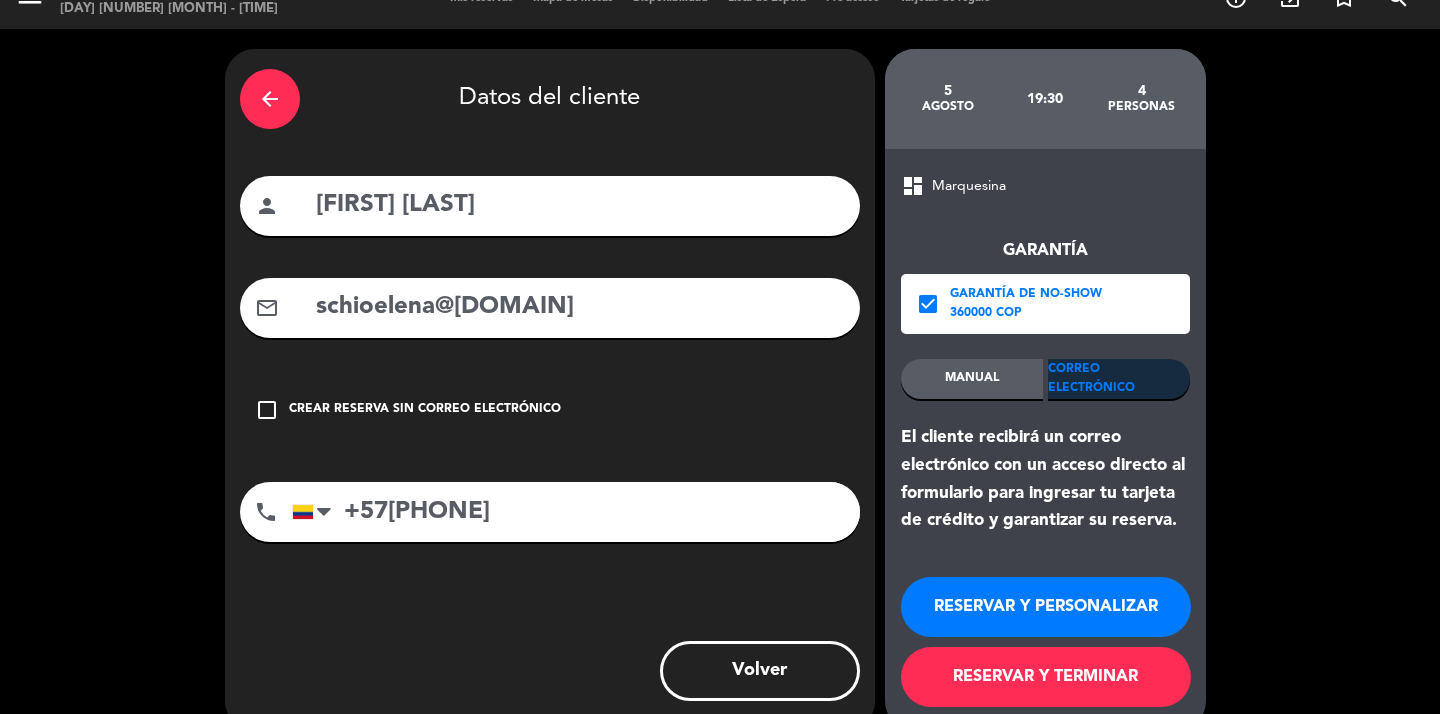 drag, startPoint x: 614, startPoint y: 318, endPoint x: 301, endPoint y: 302, distance: 313.4087 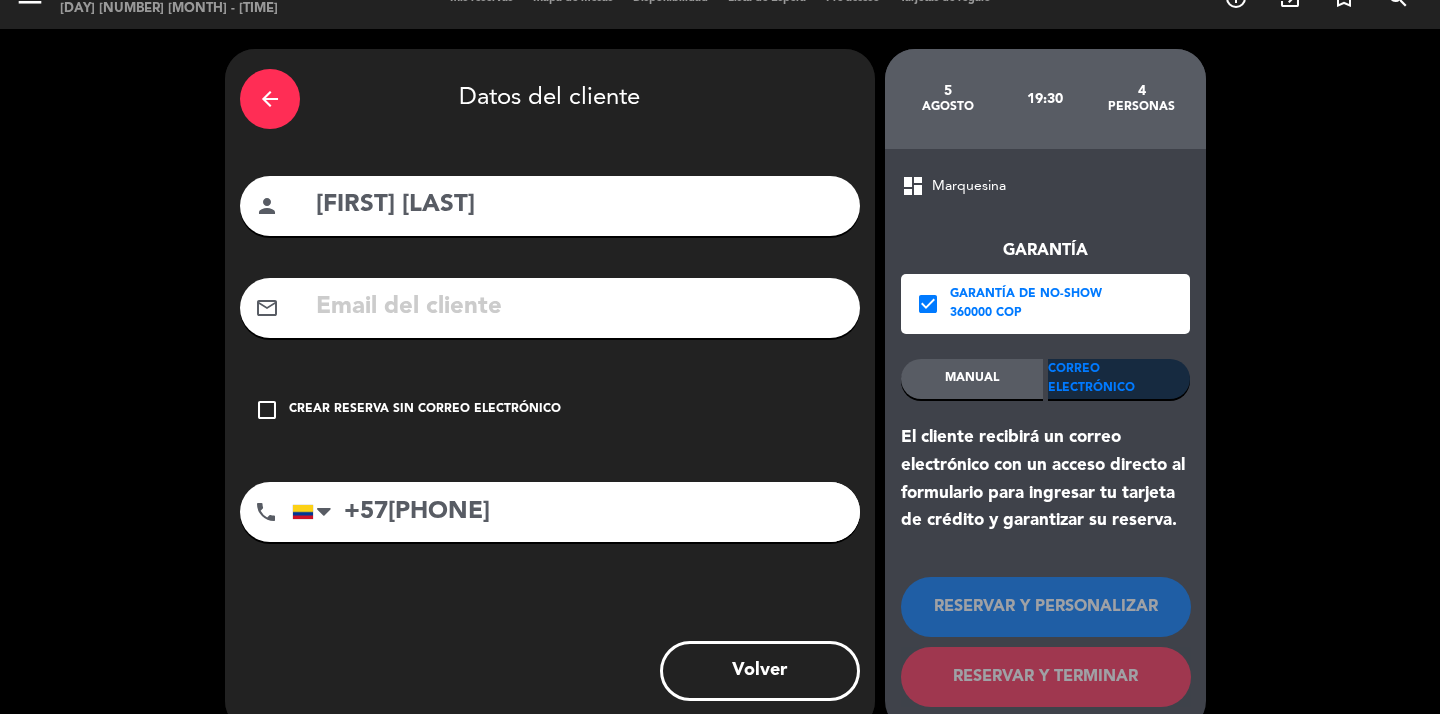 type 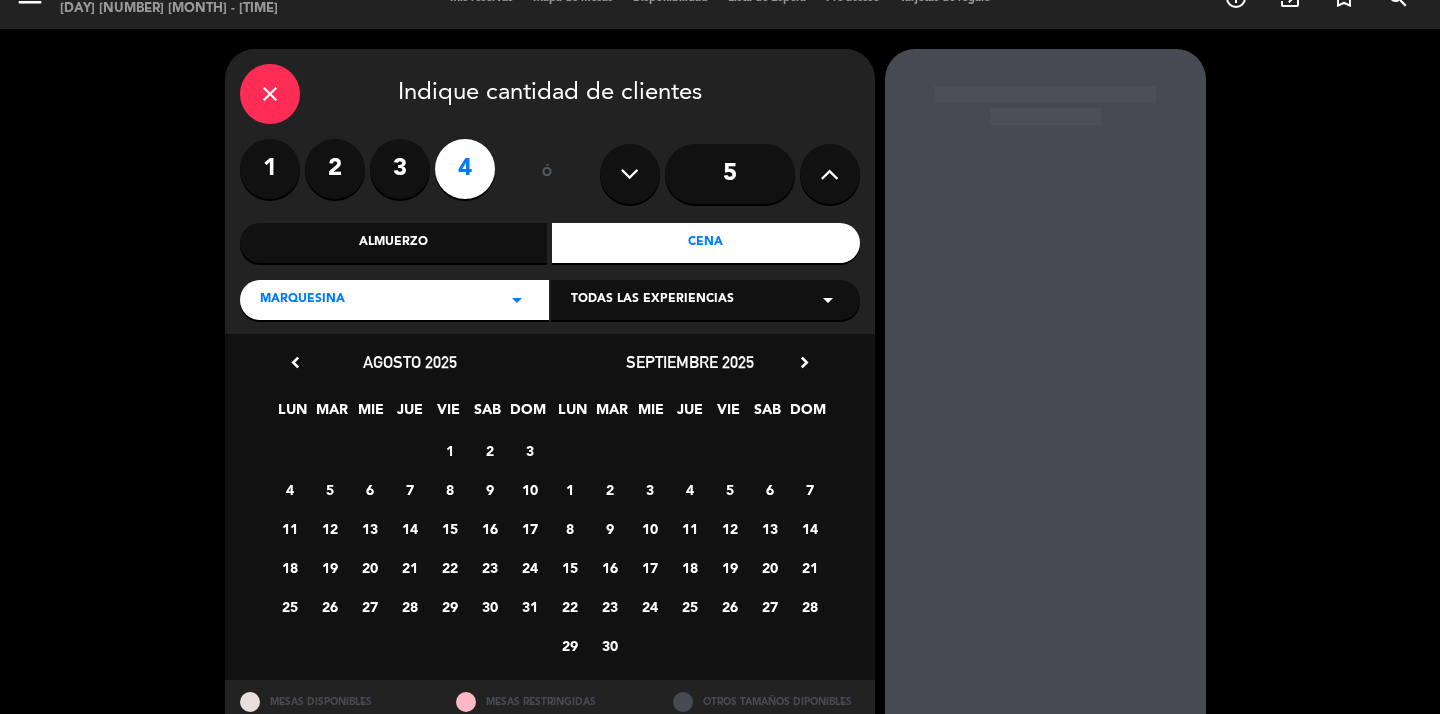 click on "close" at bounding box center [270, 94] 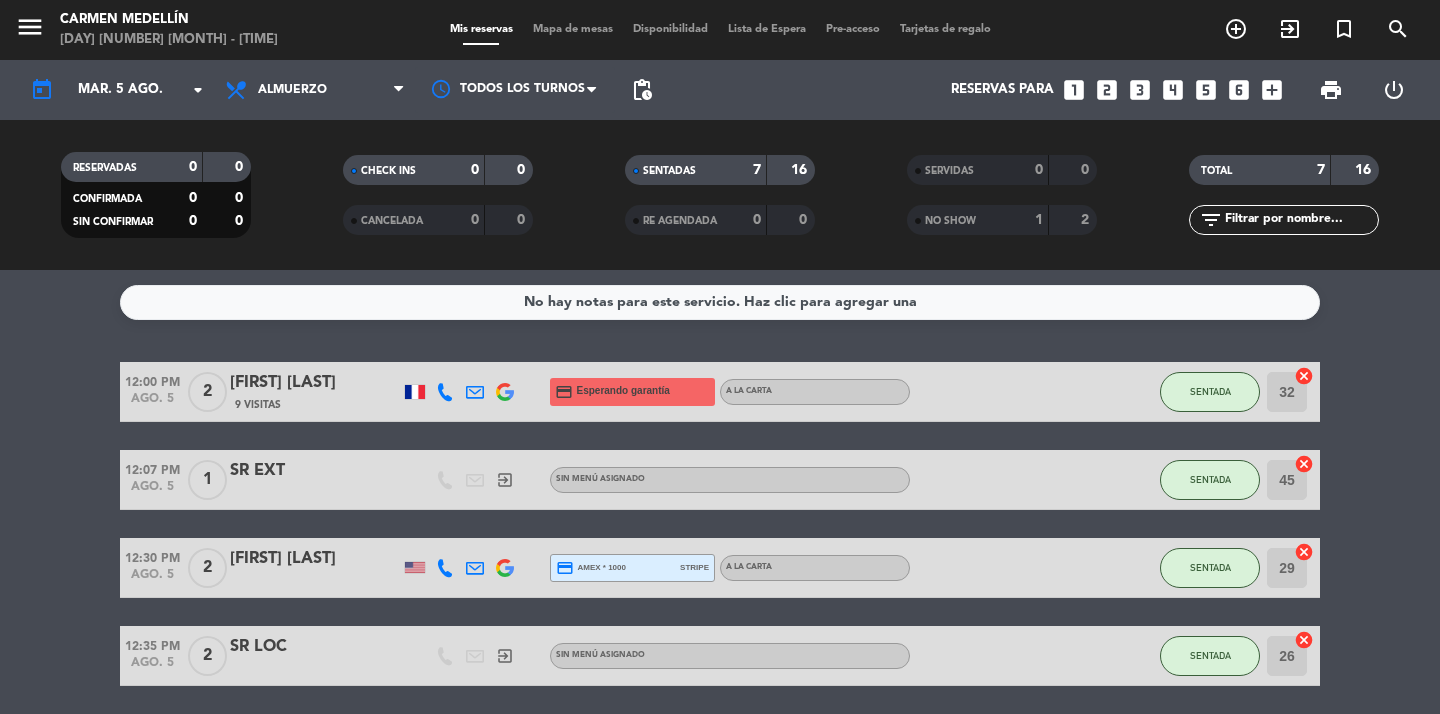 click on "looks_4" at bounding box center (1173, 90) 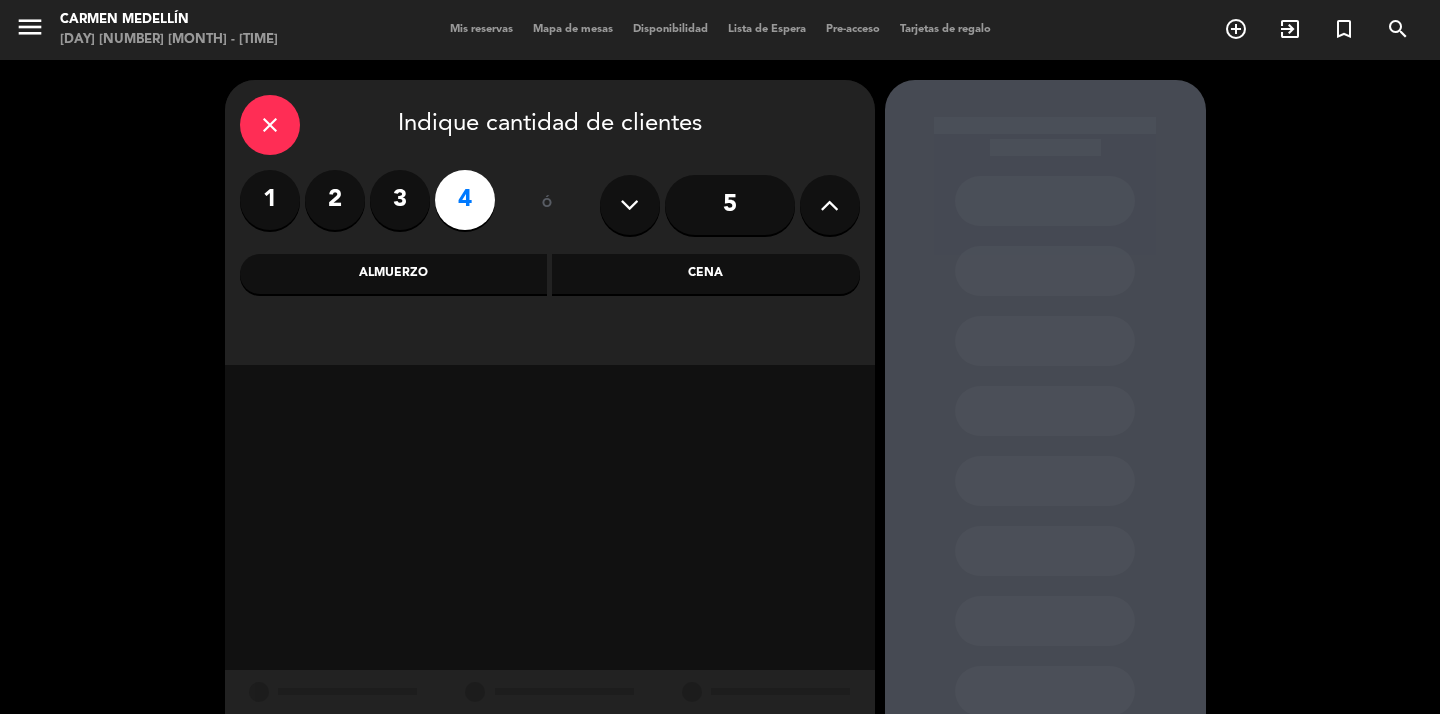 click on "Cena" at bounding box center [706, 274] 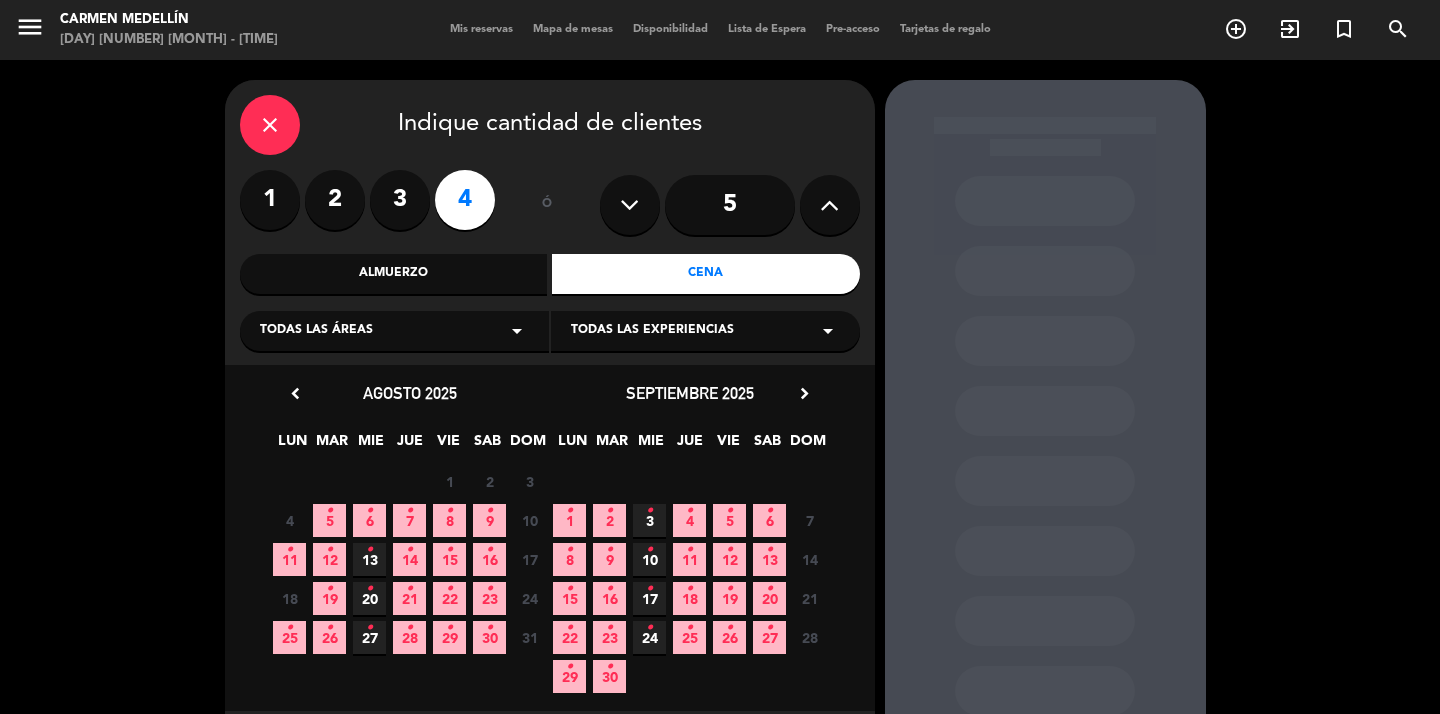 click on "•" at bounding box center [329, 511] 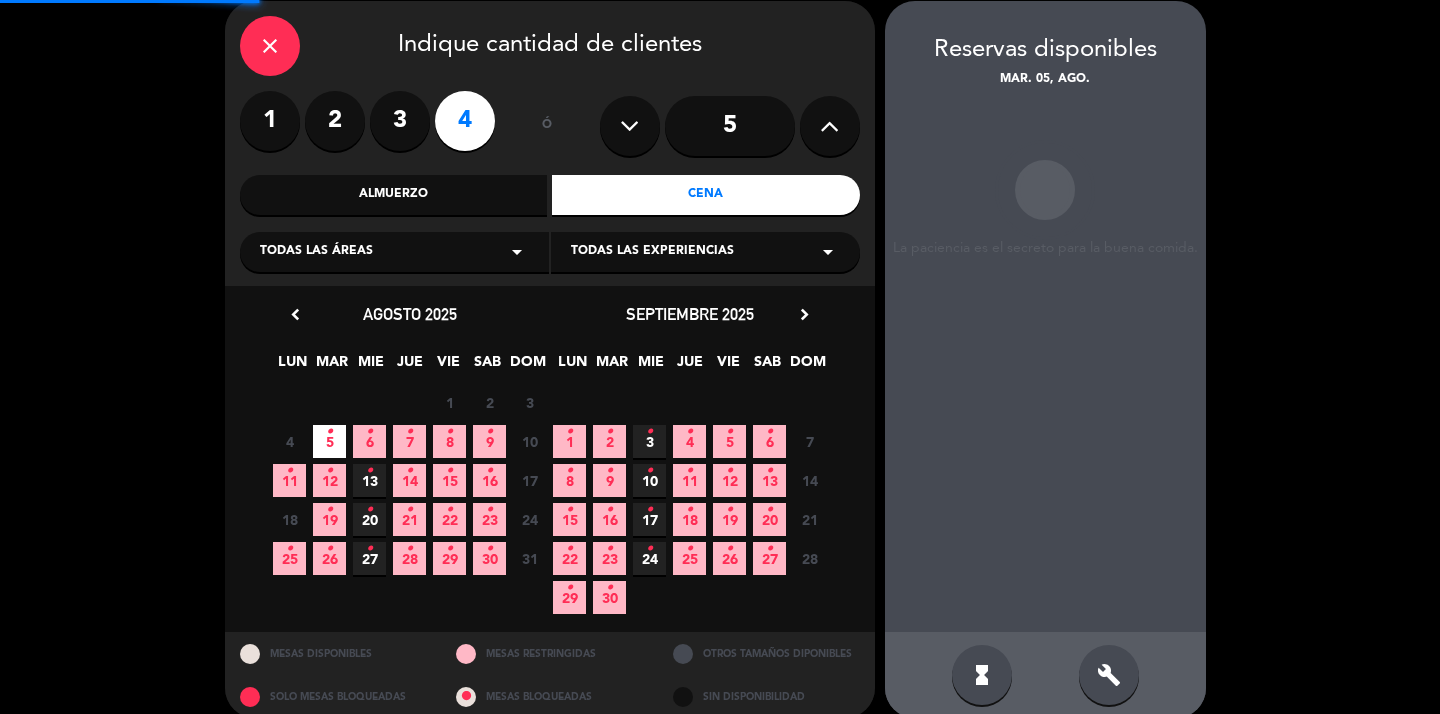 scroll, scrollTop: 80, scrollLeft: 0, axis: vertical 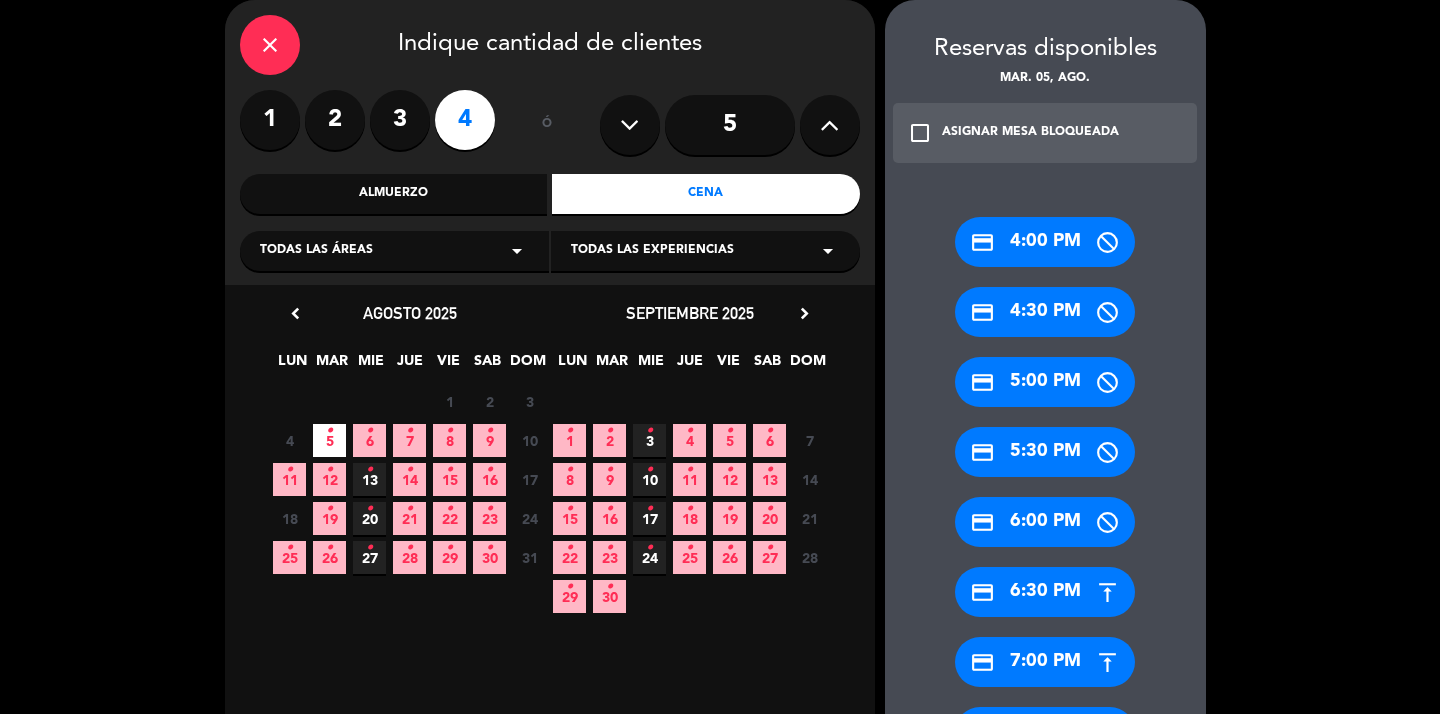 click on "credit_card [TIME]" at bounding box center [1045, 592] 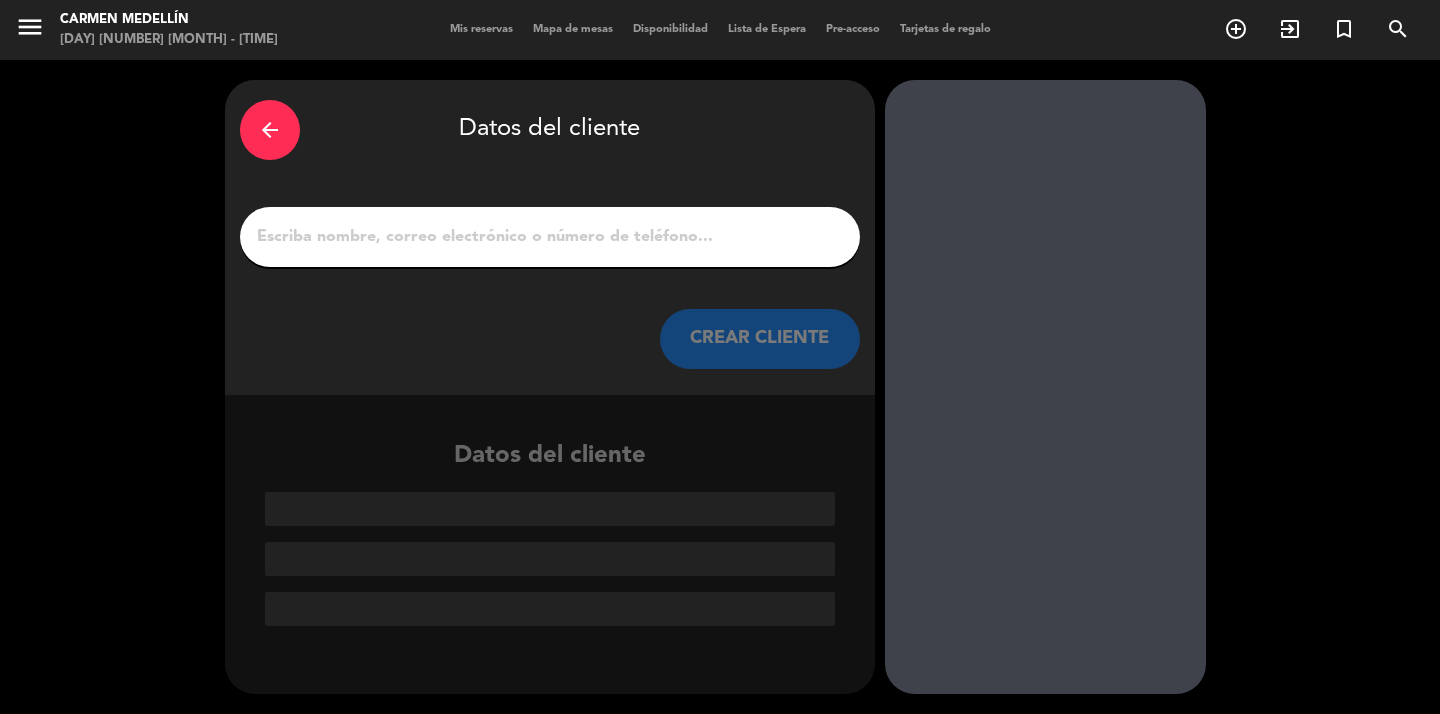 click on "1" at bounding box center [550, 237] 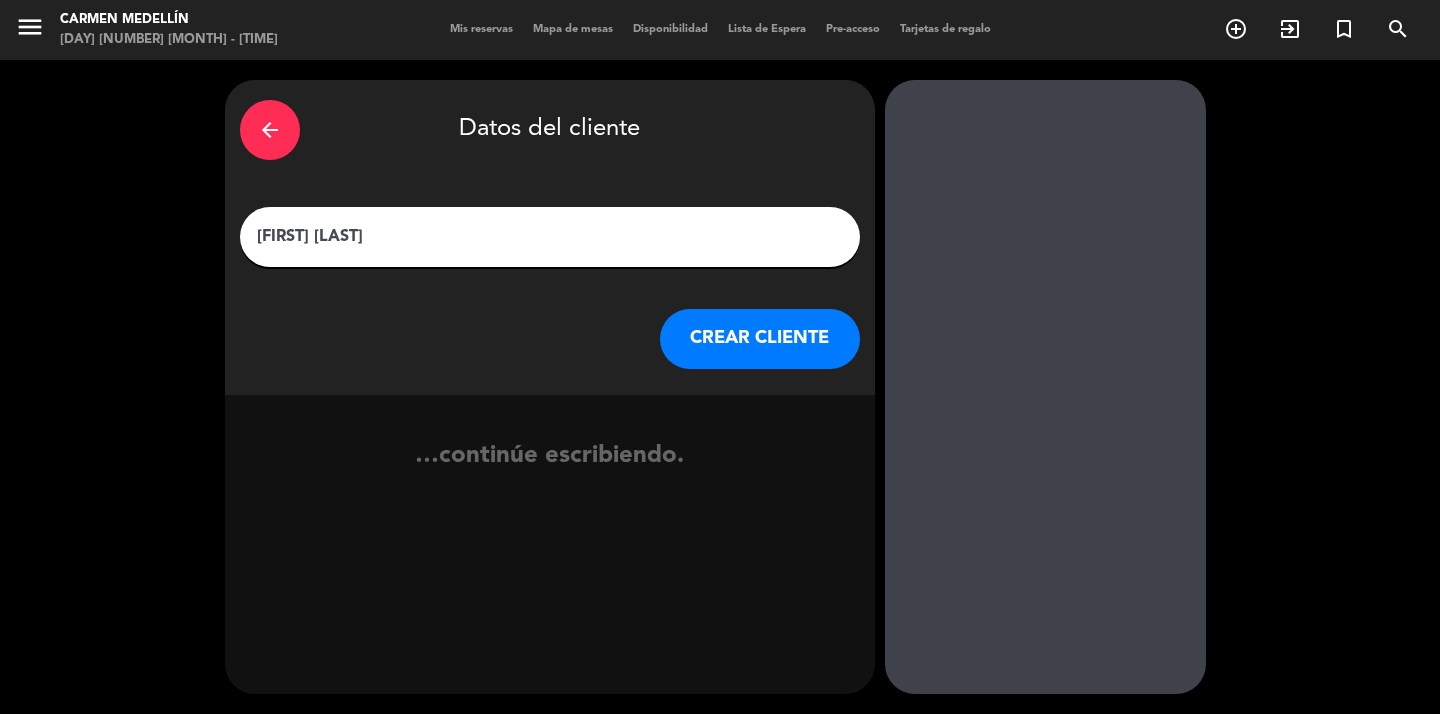type on "[FIRST] [LAST]" 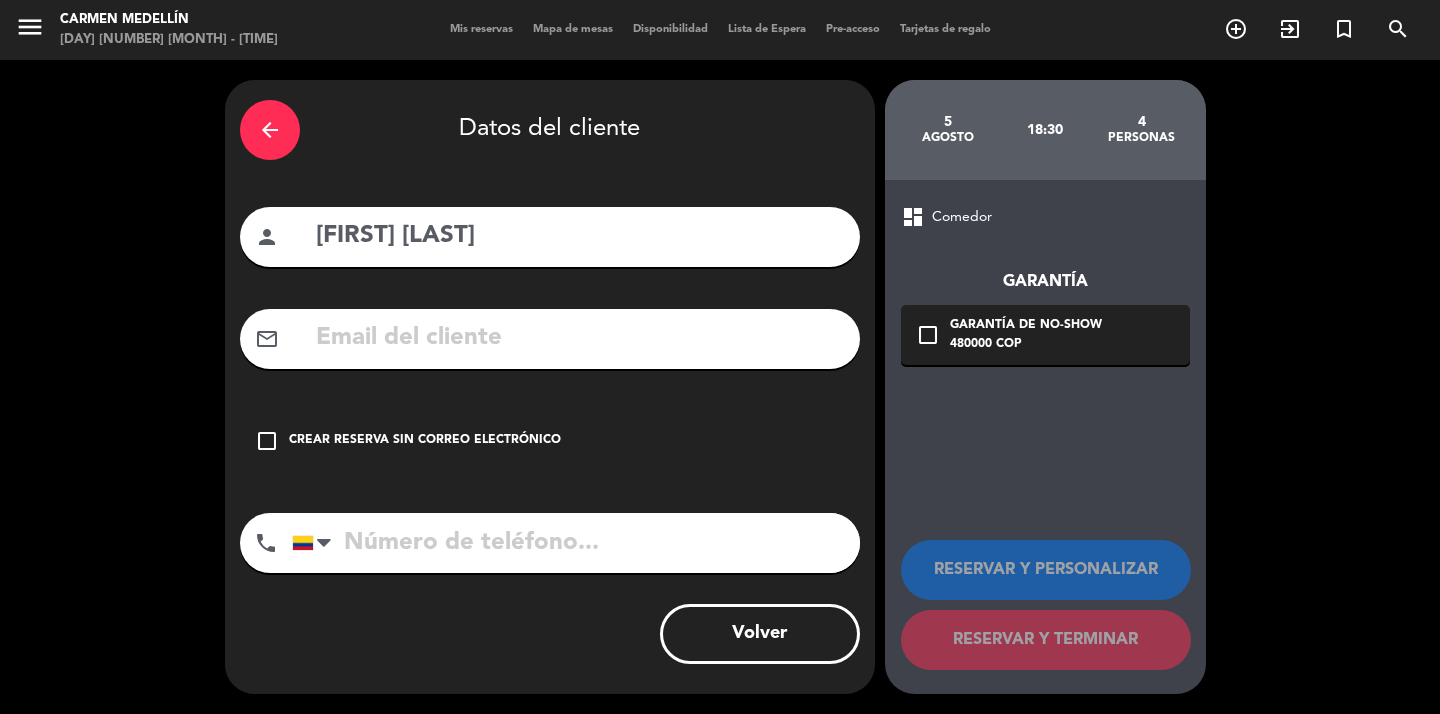 click at bounding box center (579, 338) 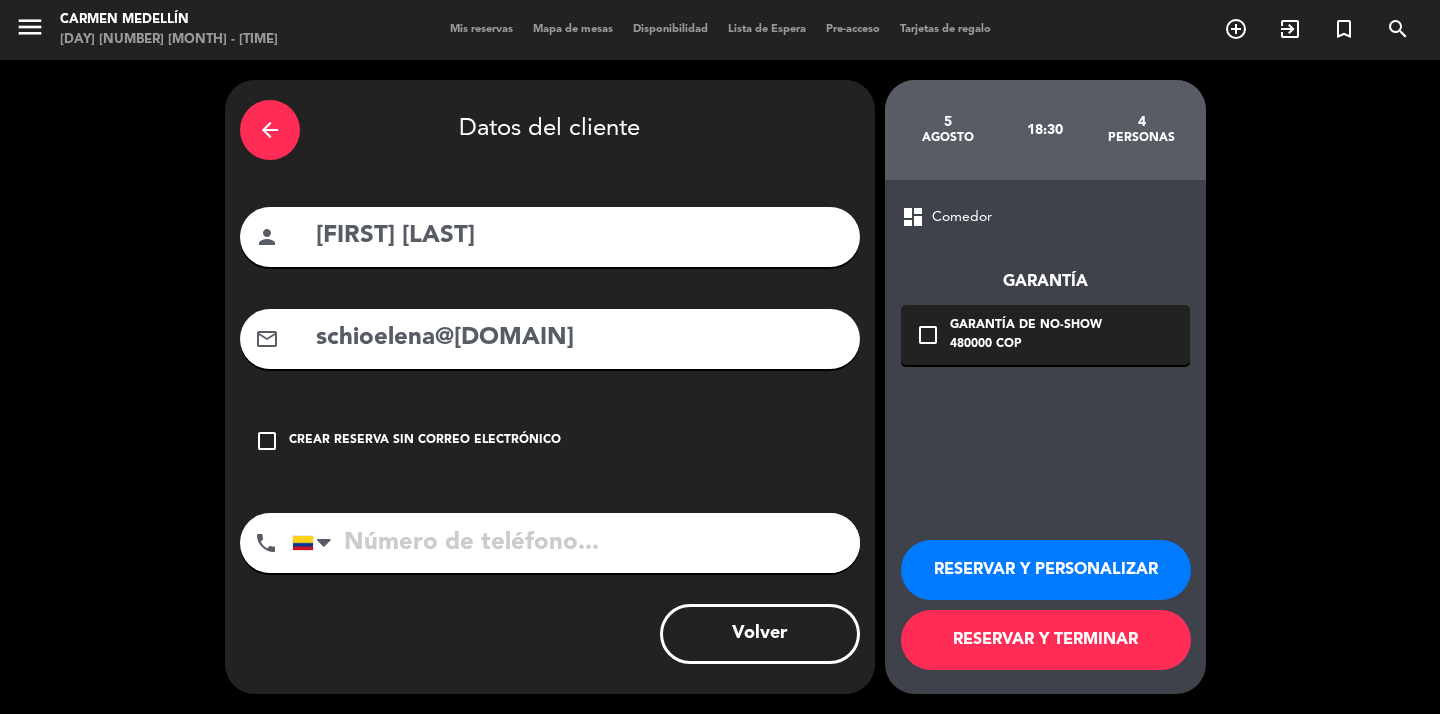 type on "schioelena@[DOMAIN]" 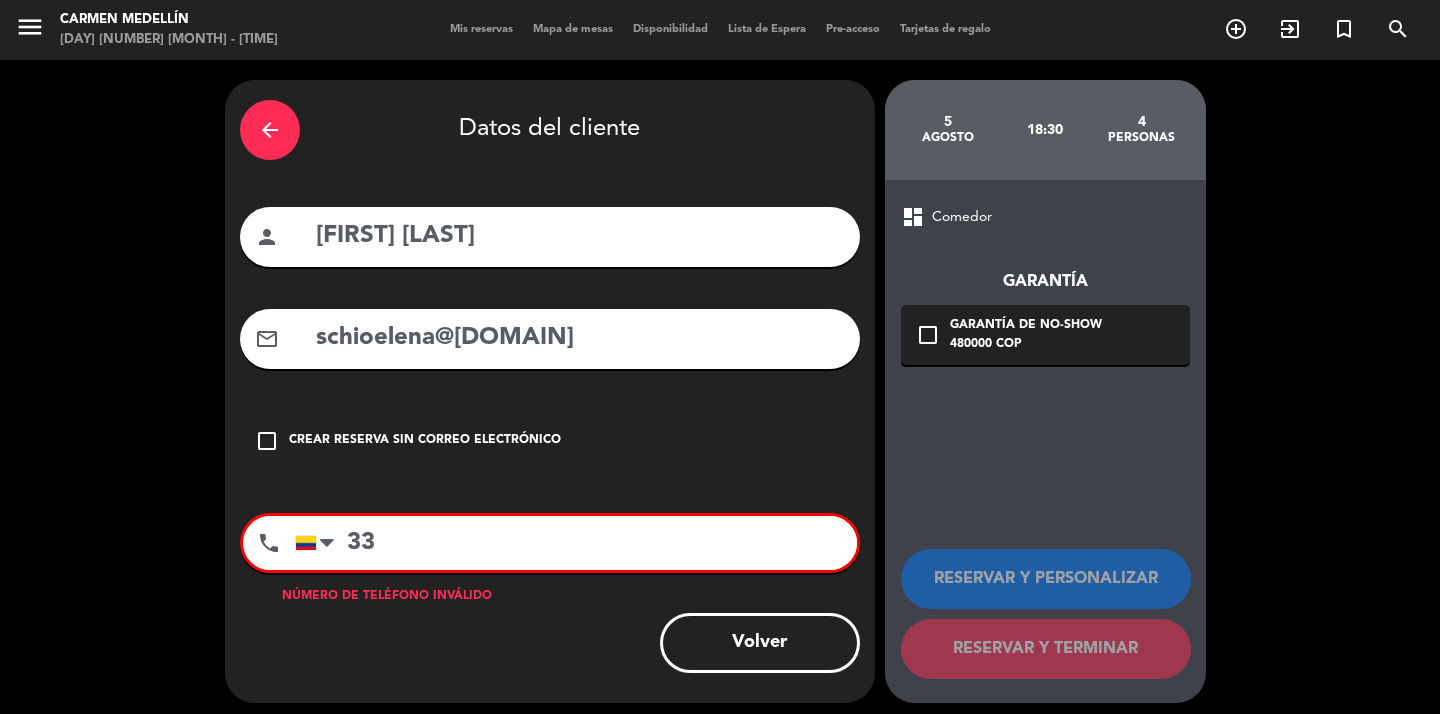 type on "3" 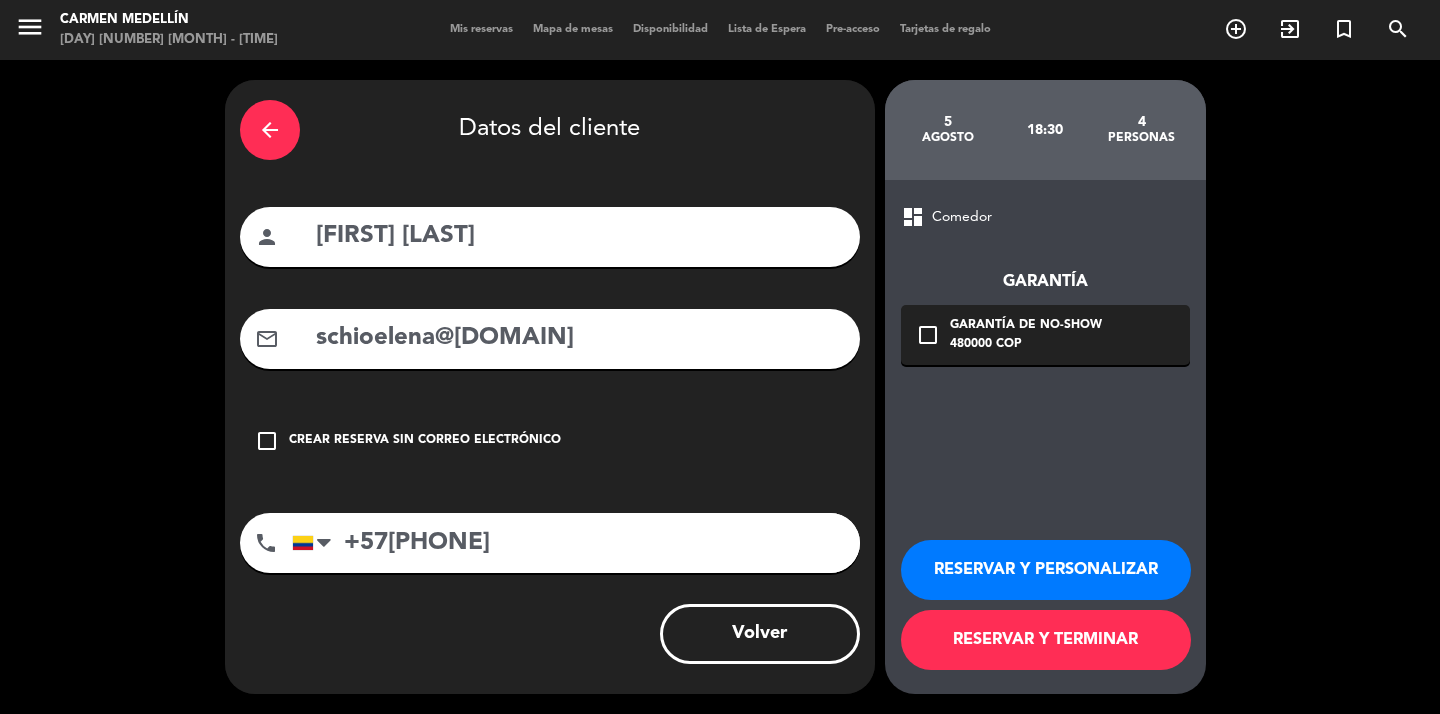 type on "+57[PHONE]" 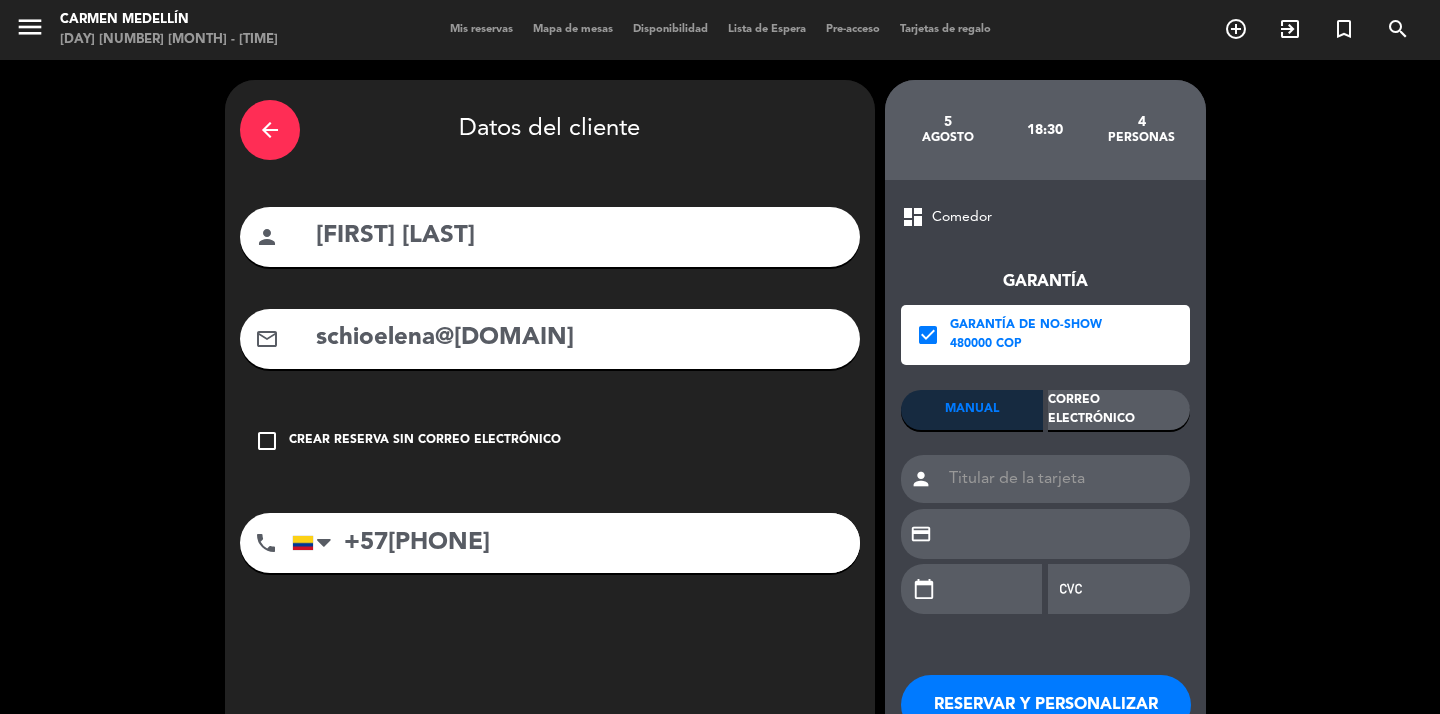 click on "Correo Electrónico" at bounding box center (1119, 410) 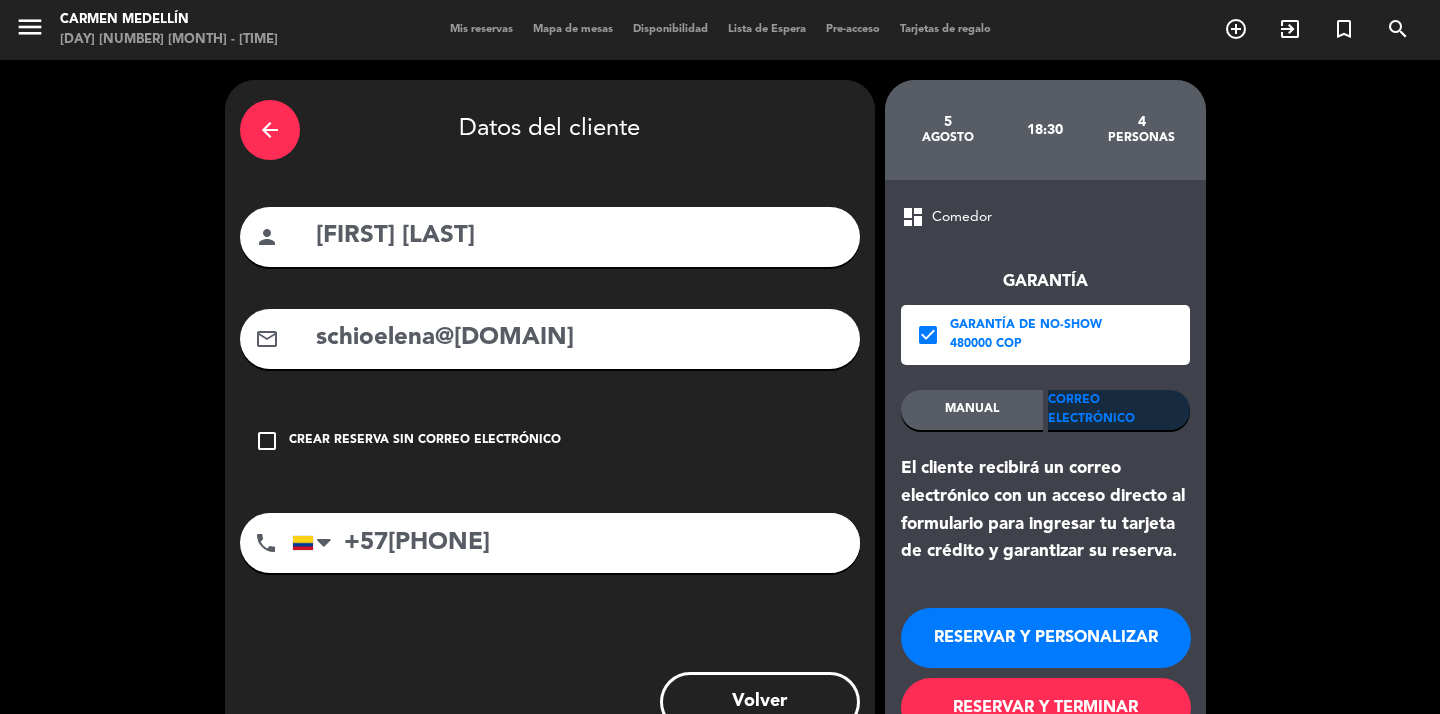 click on "RESERVAR Y TERMINAR" at bounding box center (1046, 708) 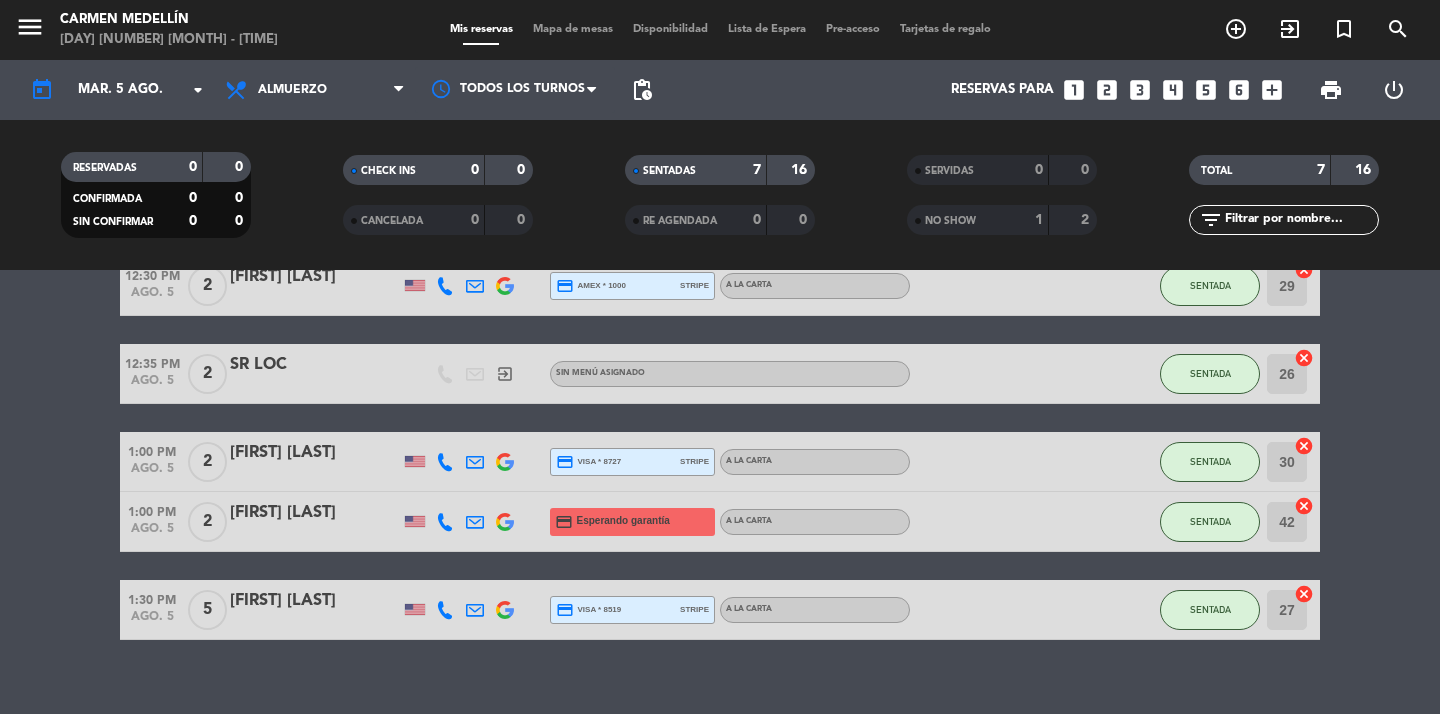 scroll, scrollTop: 308, scrollLeft: 0, axis: vertical 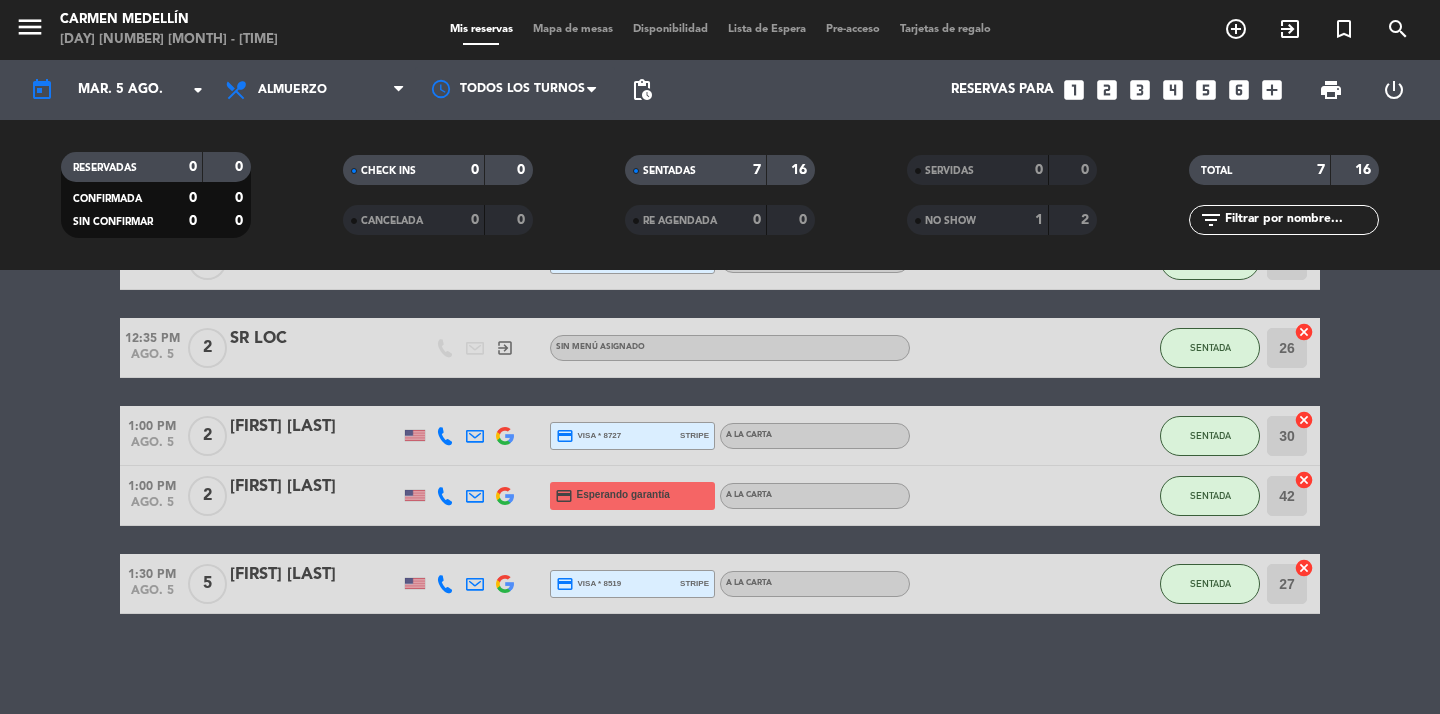 click on "[TIME] ago. 5 2 [FIRST] [LAST] 9 Visitas credit_card Esperando garantía A la carta SENTADA 32 cancel [TIME] ago. 5 1 SR EXT exit_to_app Sin menú asignado SENTADA 45 cancel [TIME] ago. 5 2 [FIRST] [LAST] credit_card amex * 1000 stripe A la carta SENTADA 29 cancel [TIME] ago. 5 2 SR LOC exit_to_app Sin menú asignado SENTADA 26 cancel [TIME] ago. 5 2 [FIRST] [LAST] credit_card visa * 8727 stripe A la carta SENTADA 30 cancel [TIME] ago. 5 2 [FIRST] [LAST] credit_card Esperando garantía A la carta SENTADA 42 cancel [TIME] ago. 5 5 [FIRST] [LAST] credit_card visa * 8519 stripe A la carta SENTADA 27 cancel" 